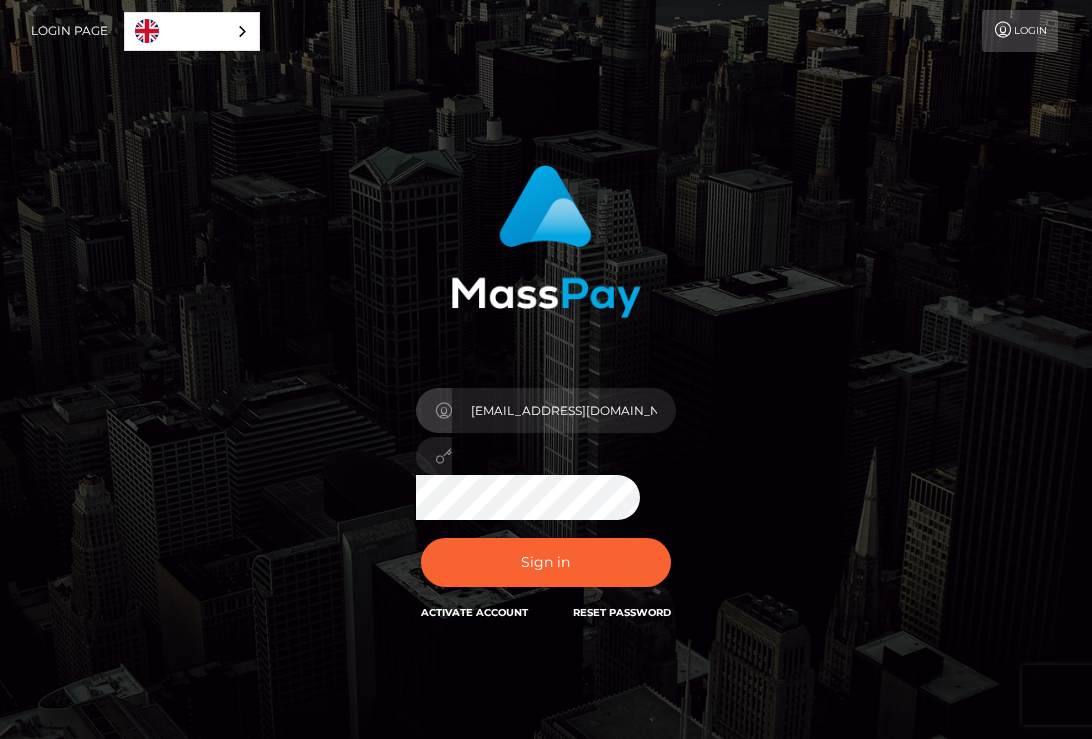 scroll, scrollTop: 0, scrollLeft: 0, axis: both 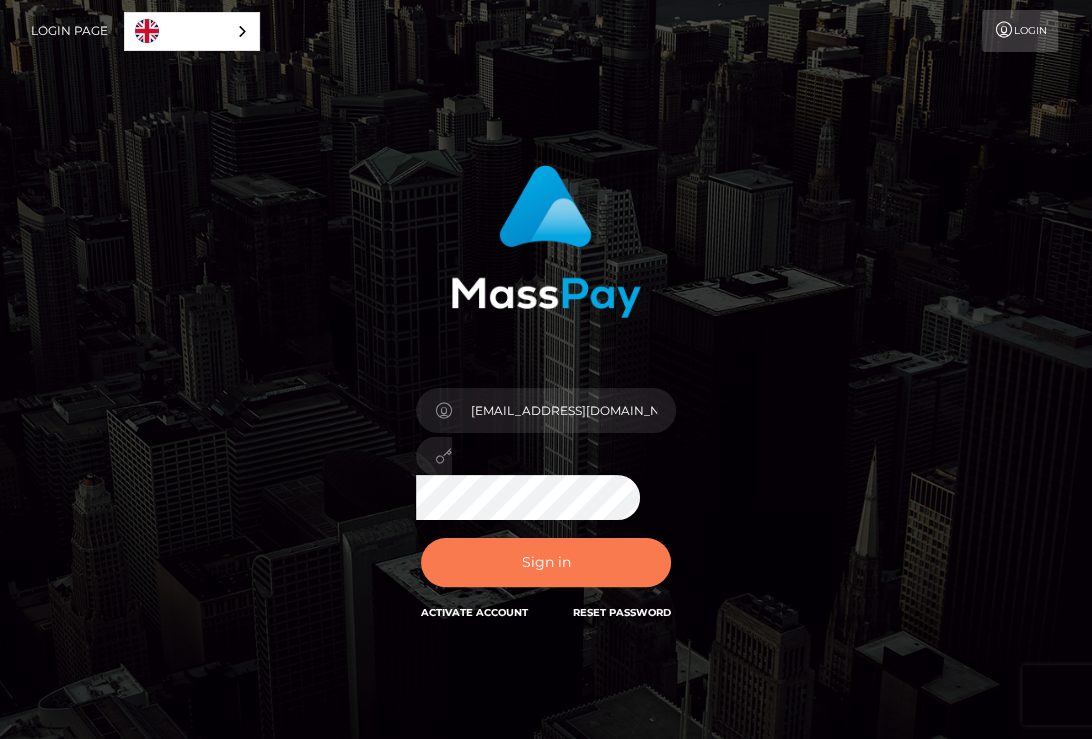 click on "Sign in" at bounding box center [546, 562] 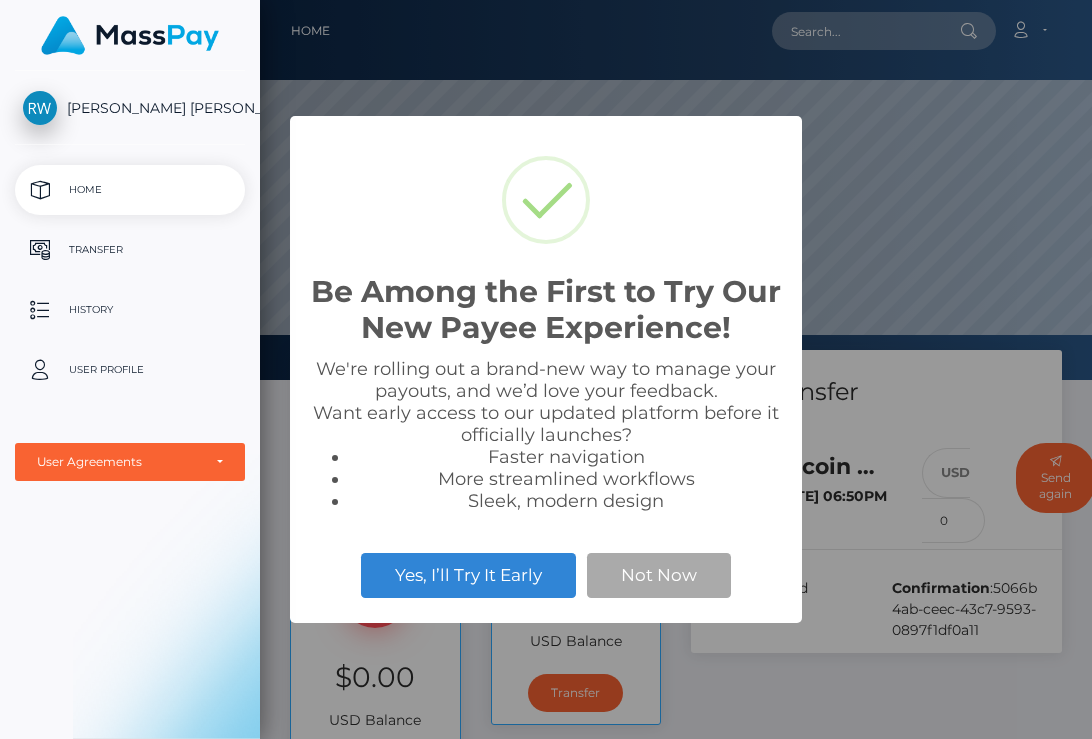scroll, scrollTop: 0, scrollLeft: 0, axis: both 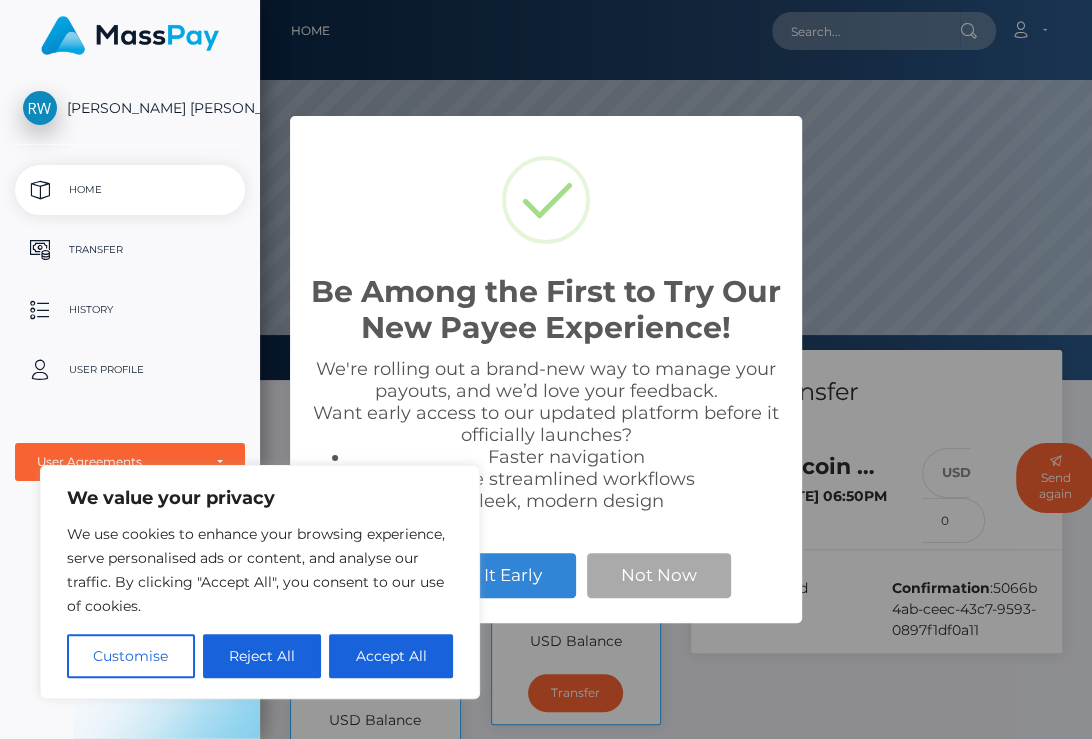 click on "Sleek, modern design" at bounding box center [566, 501] 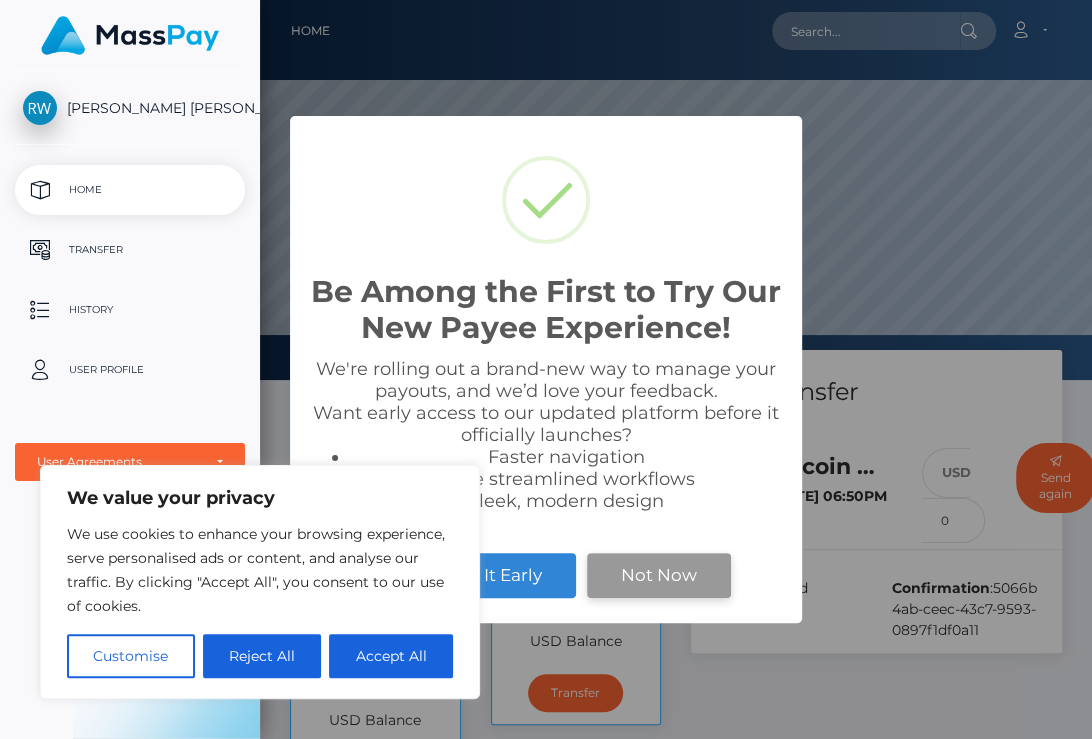 click on "Not Now" at bounding box center [659, 575] 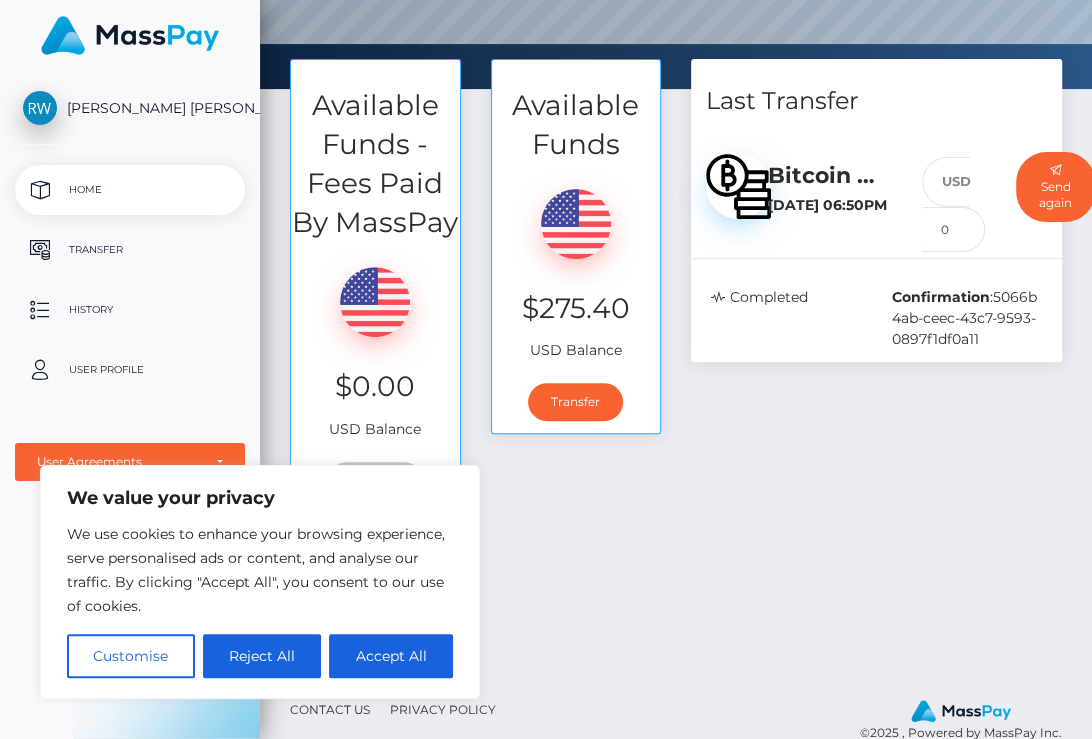 scroll, scrollTop: 323, scrollLeft: 0, axis: vertical 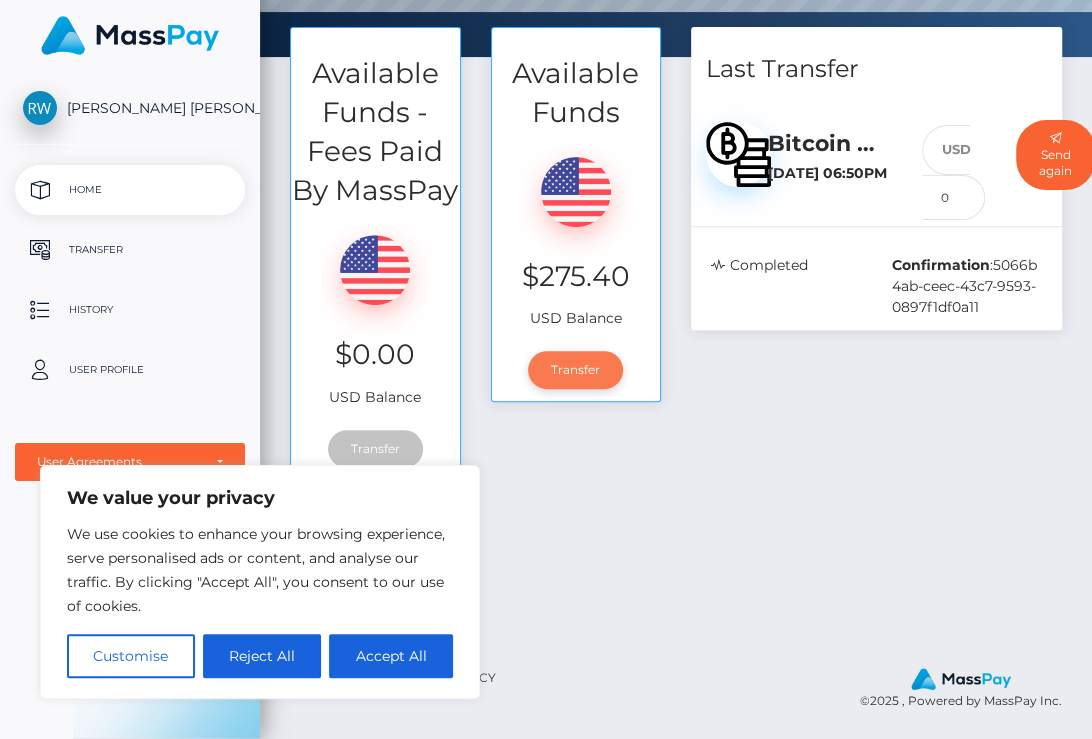 click on "Transfer" at bounding box center (575, 370) 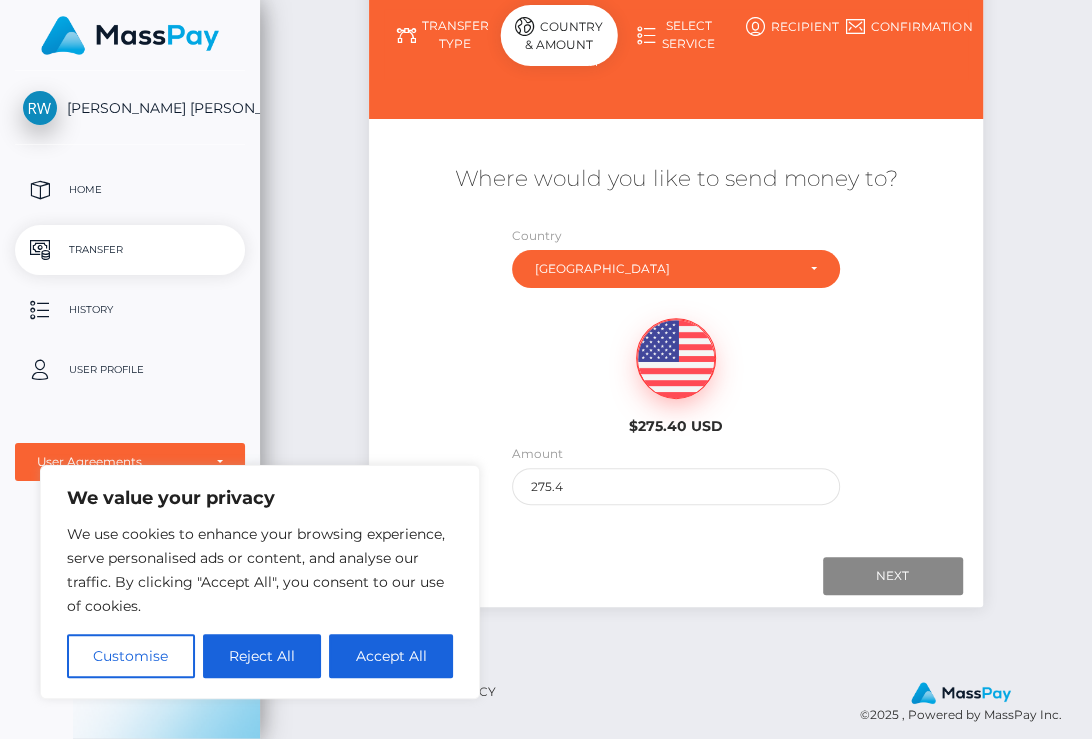 scroll, scrollTop: 242, scrollLeft: 0, axis: vertical 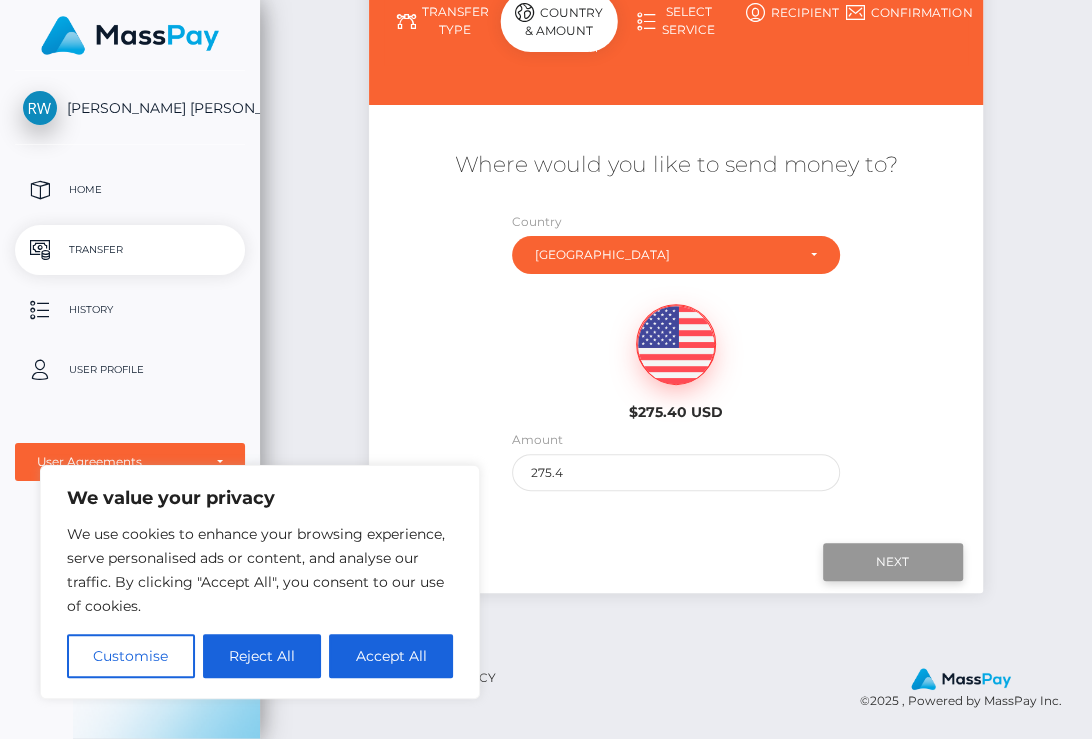 click on "Next" at bounding box center [893, 562] 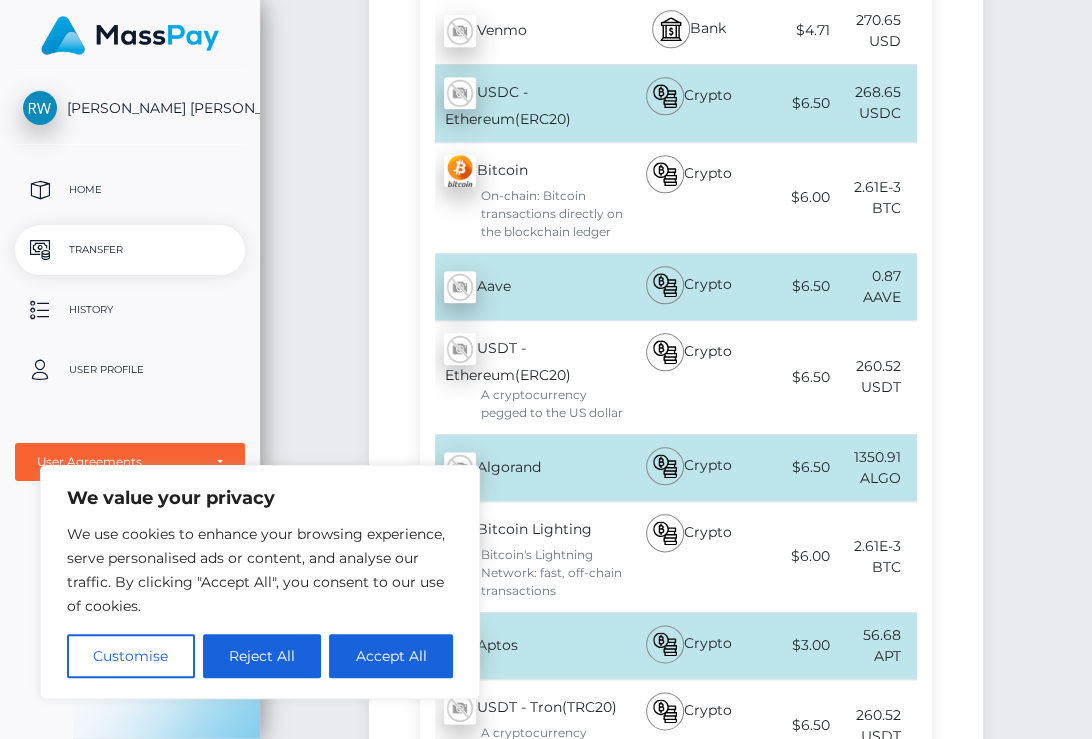 scroll, scrollTop: 1124, scrollLeft: 0, axis: vertical 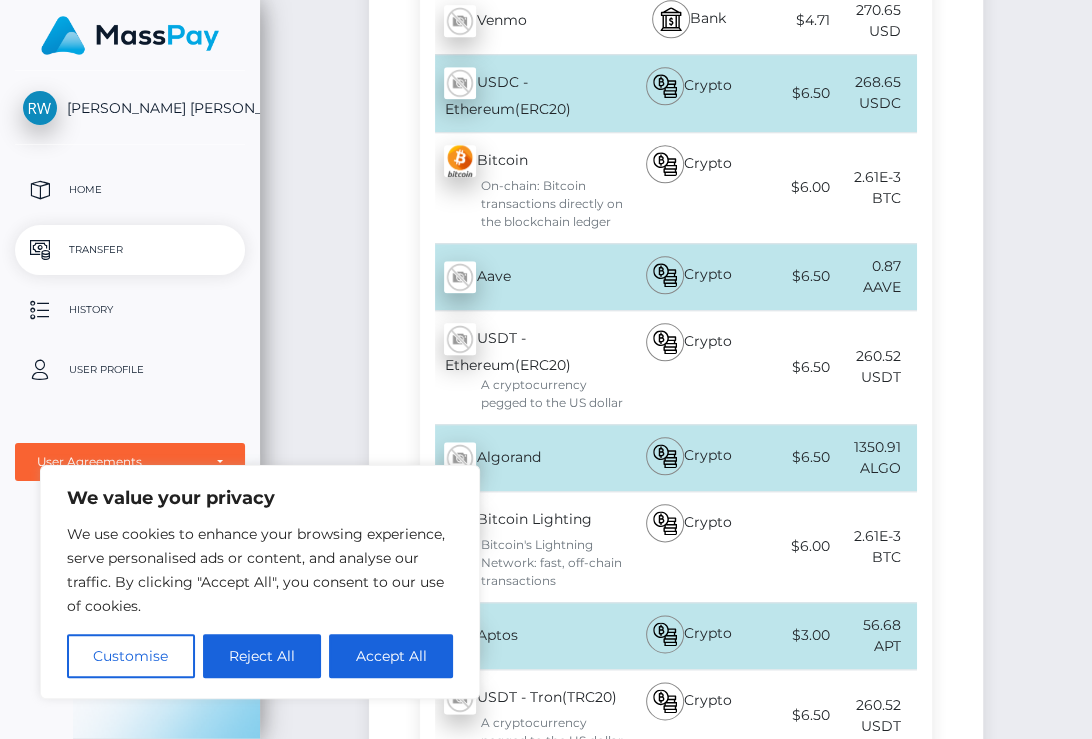 click on "On-chain: Bitcoin transactions directly on the blockchain ledger" at bounding box center [535, 204] 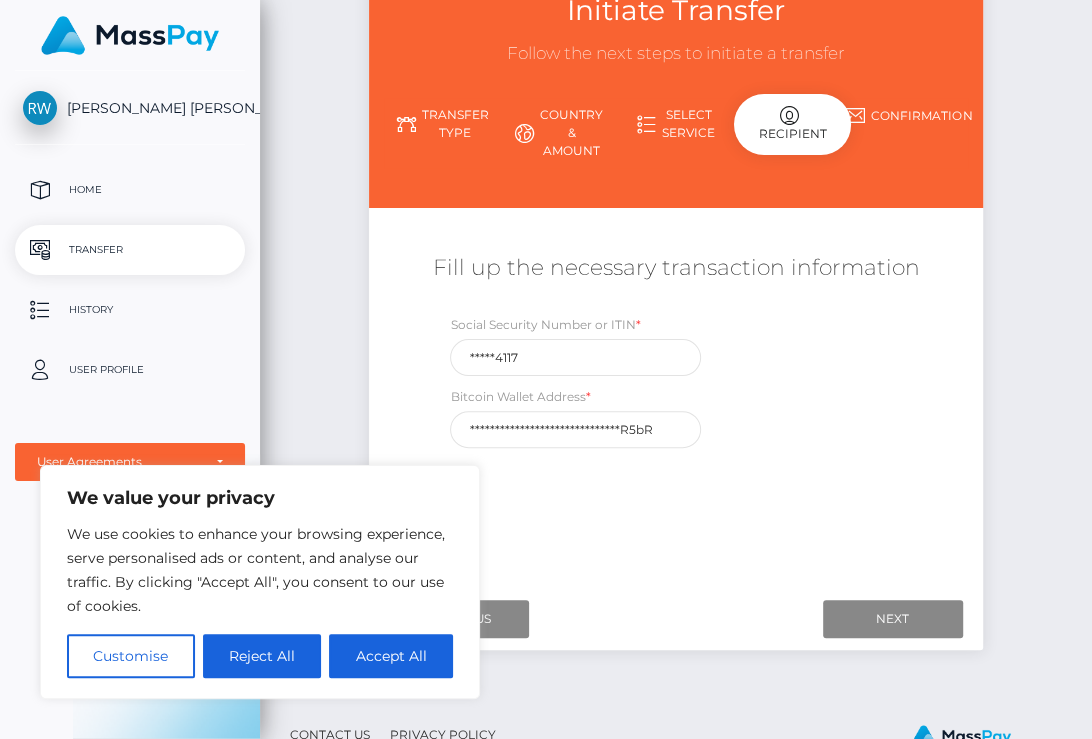 scroll, scrollTop: 197, scrollLeft: 0, axis: vertical 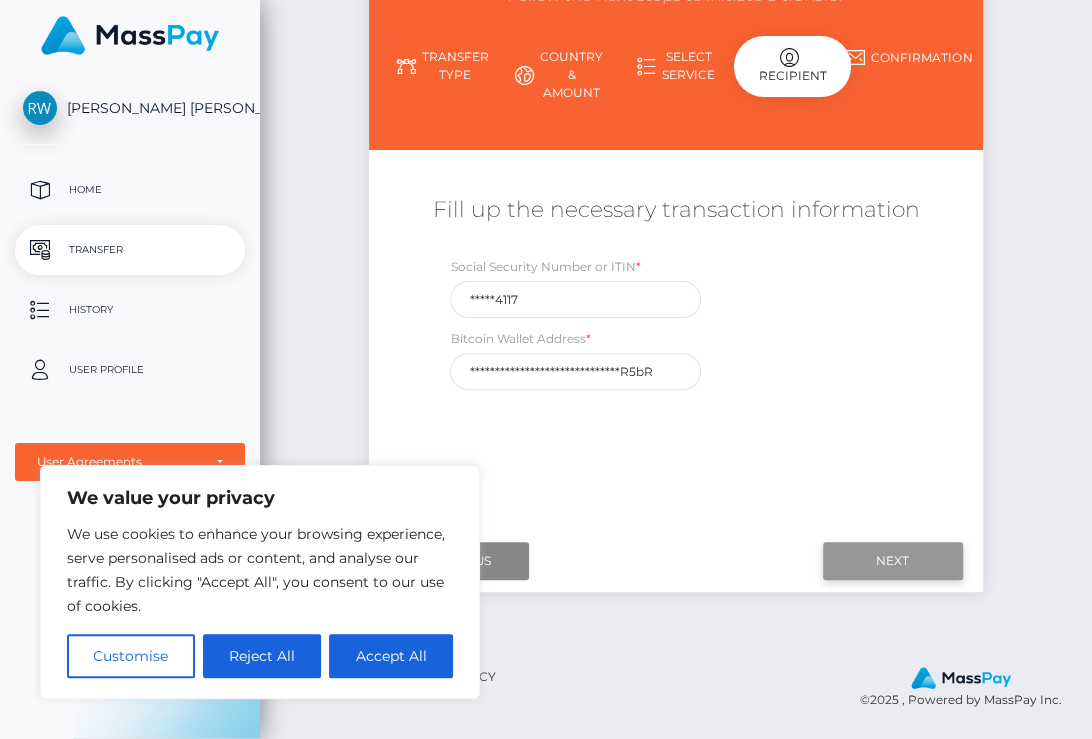 click on "Next" at bounding box center (893, 561) 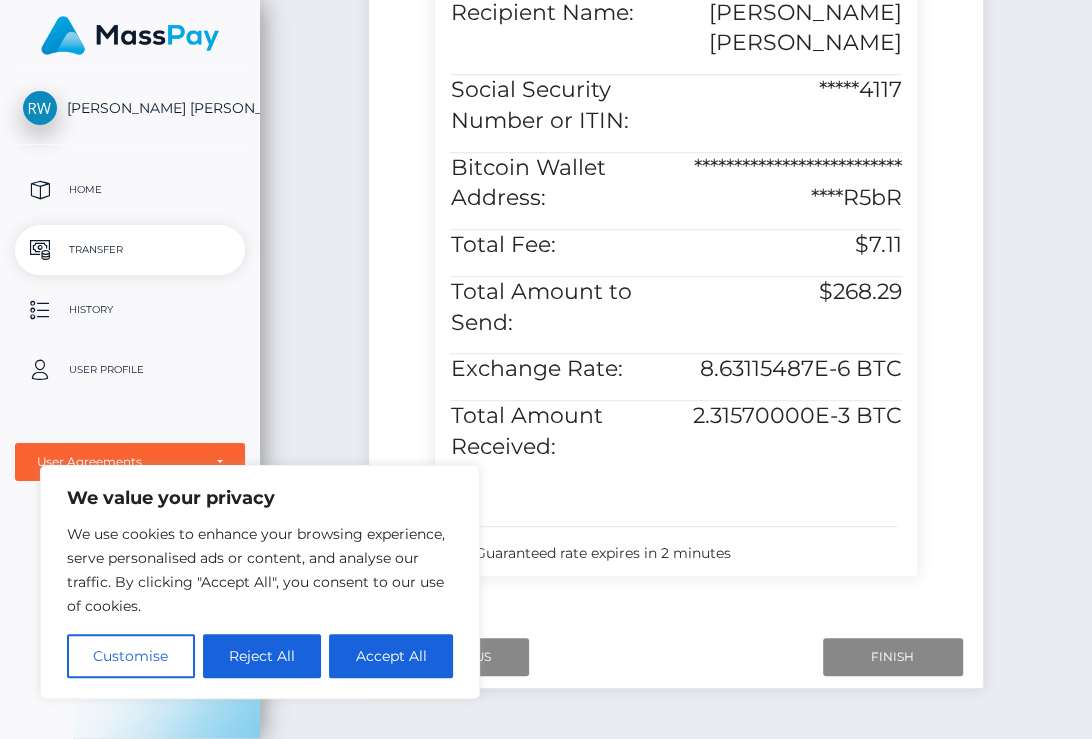 scroll, scrollTop: 801, scrollLeft: 0, axis: vertical 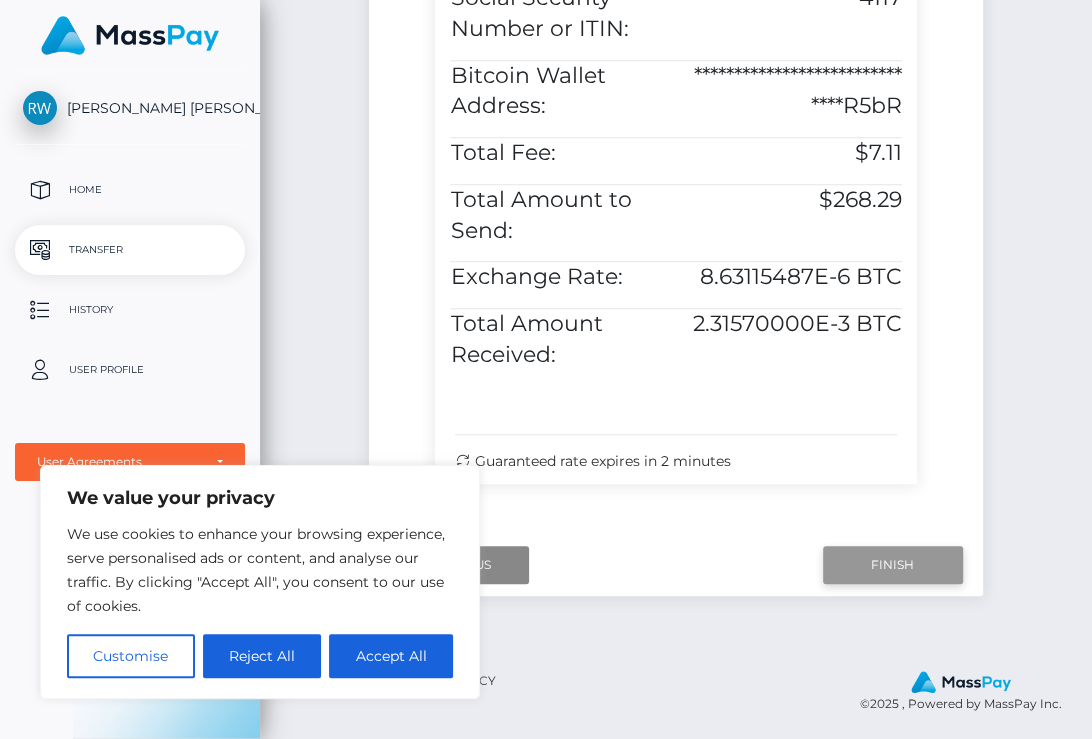 click on "Finish" at bounding box center (893, 565) 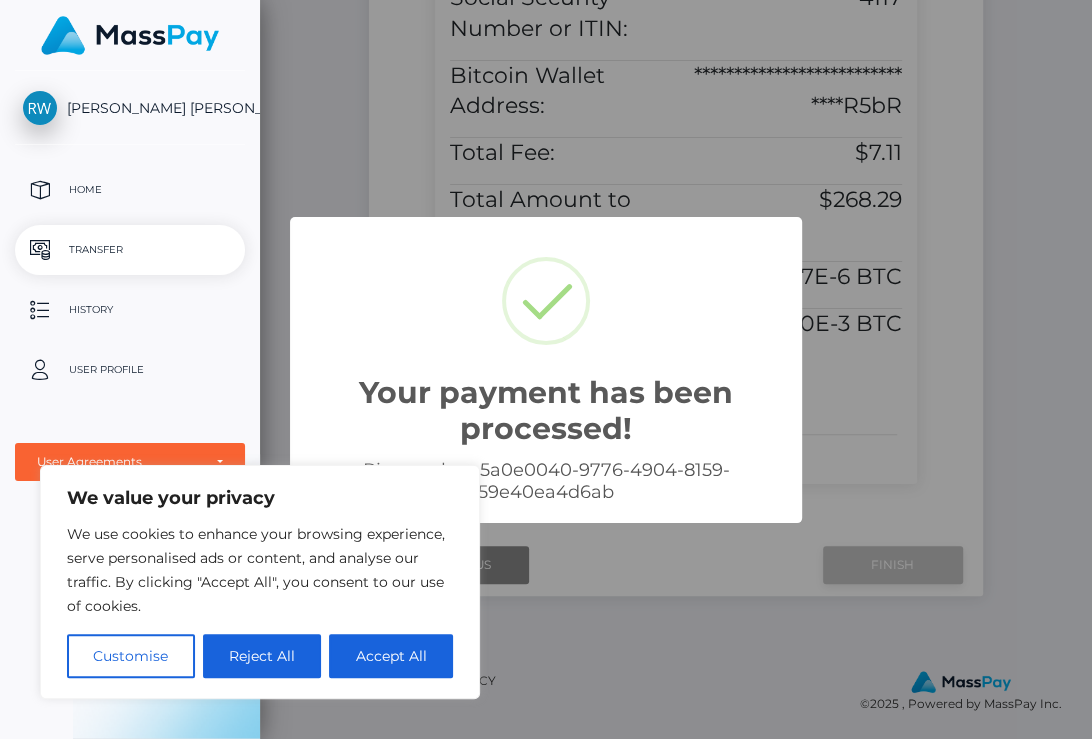scroll, scrollTop: 800, scrollLeft: 0, axis: vertical 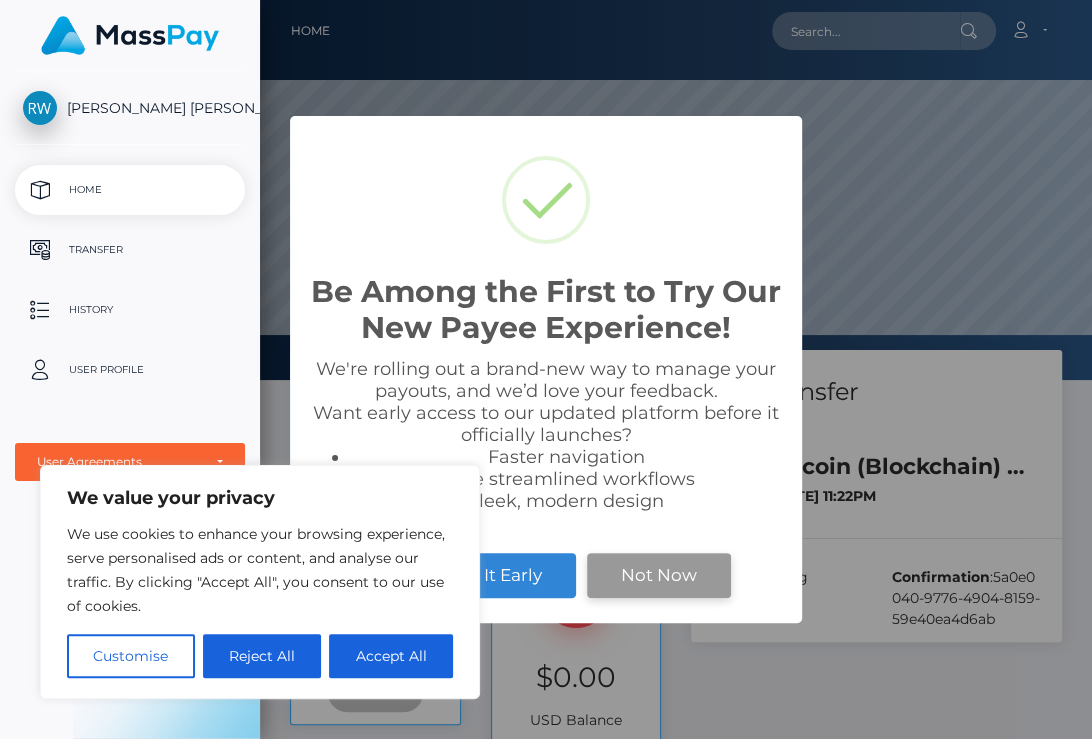 click on "Not Now" at bounding box center [659, 575] 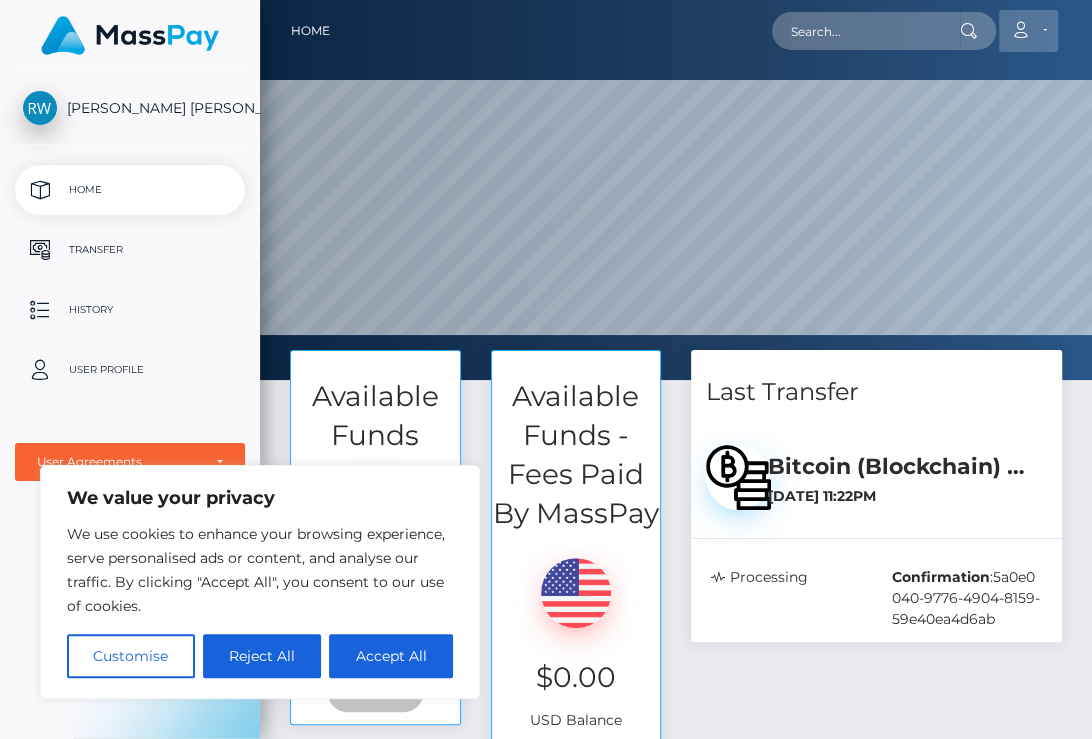 click on "Account" at bounding box center [1028, 31] 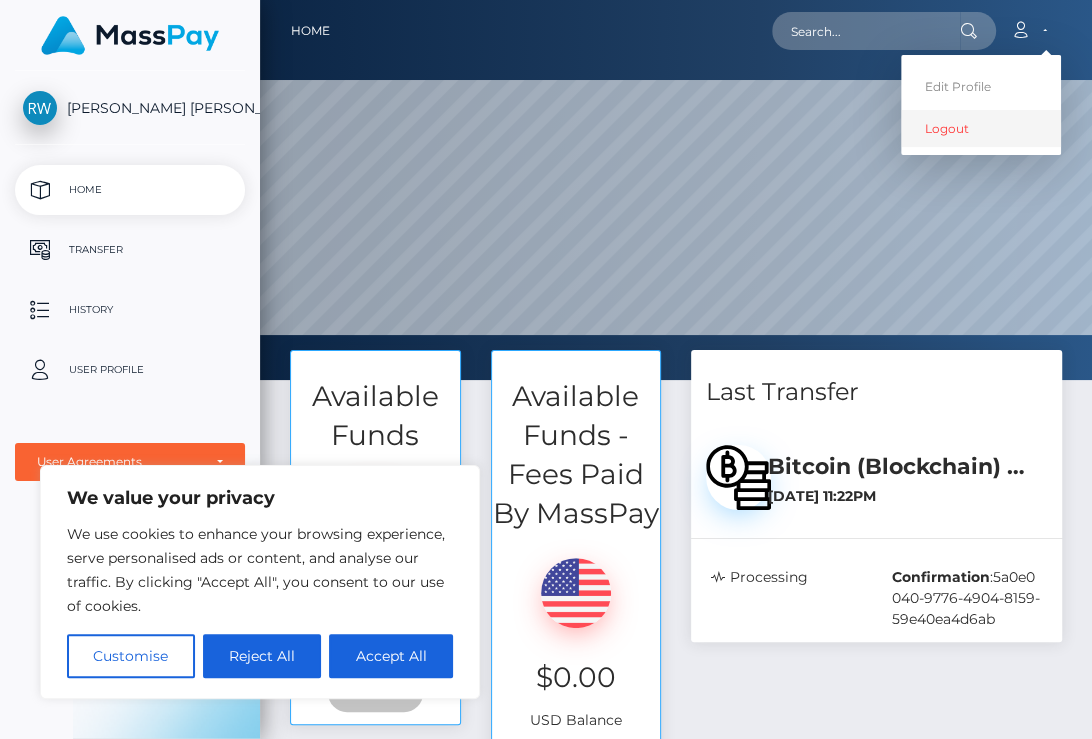 click on "Logout" at bounding box center [981, 128] 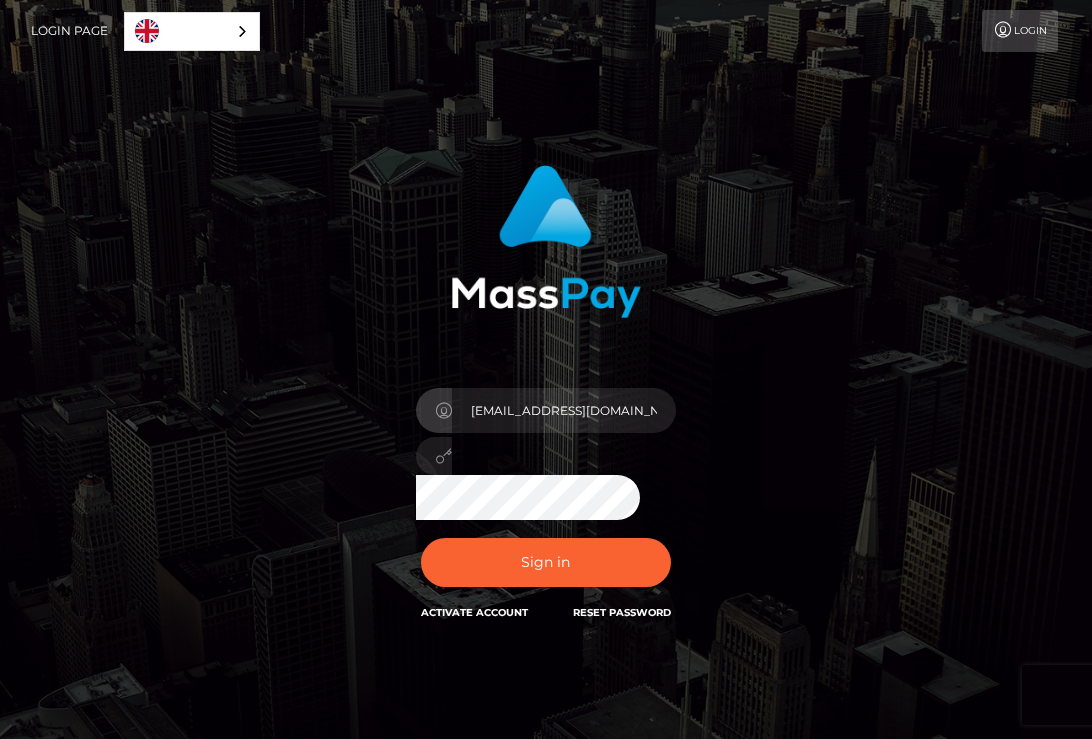 scroll, scrollTop: 0, scrollLeft: 0, axis: both 